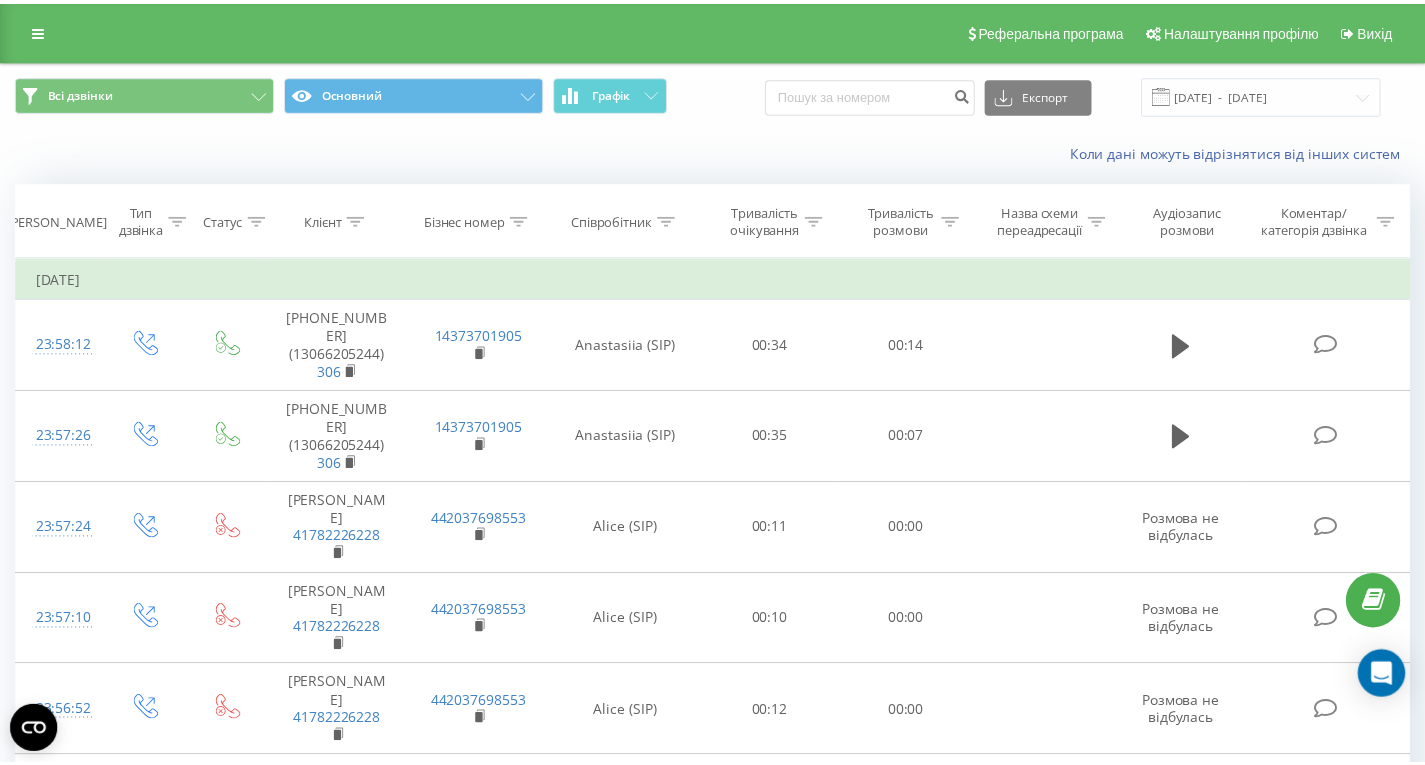 scroll, scrollTop: 0, scrollLeft: 0, axis: both 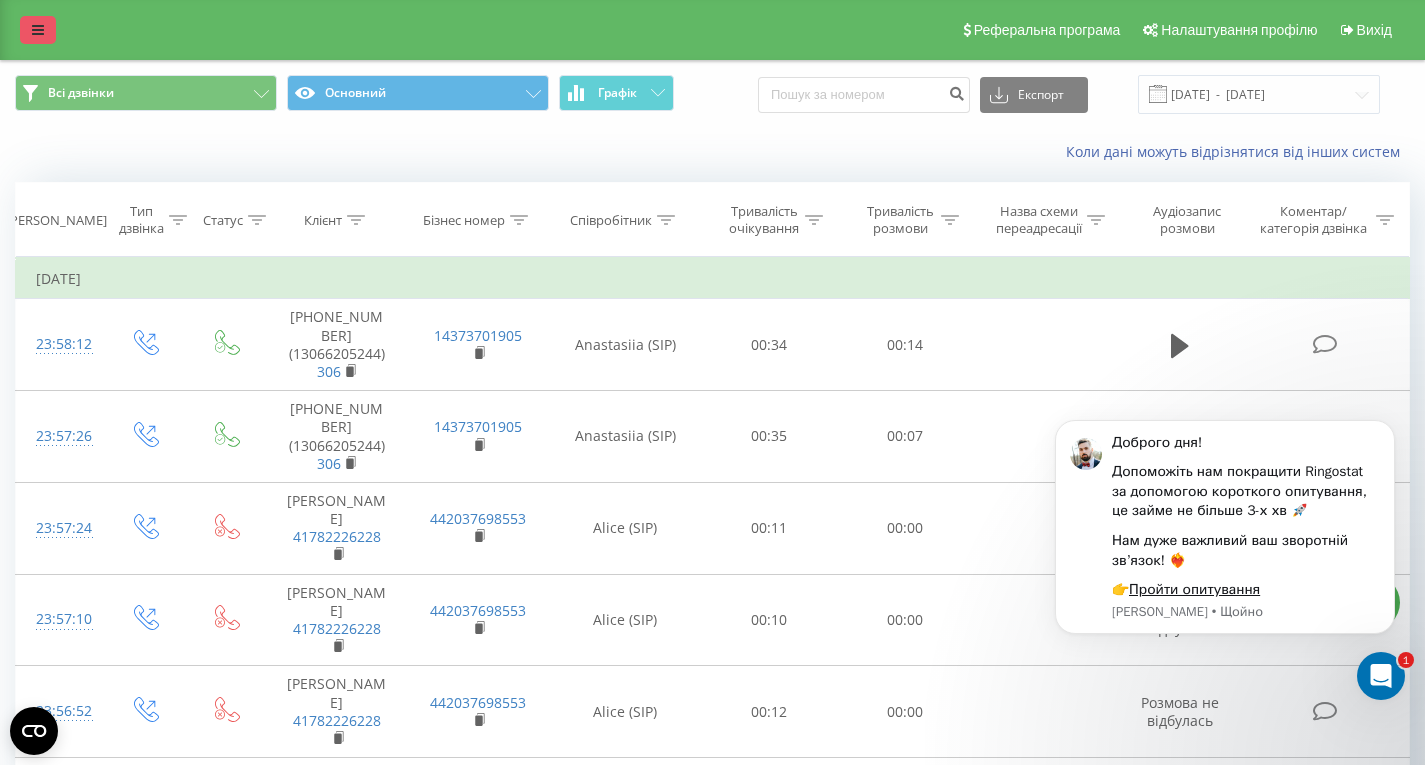 click at bounding box center [38, 30] 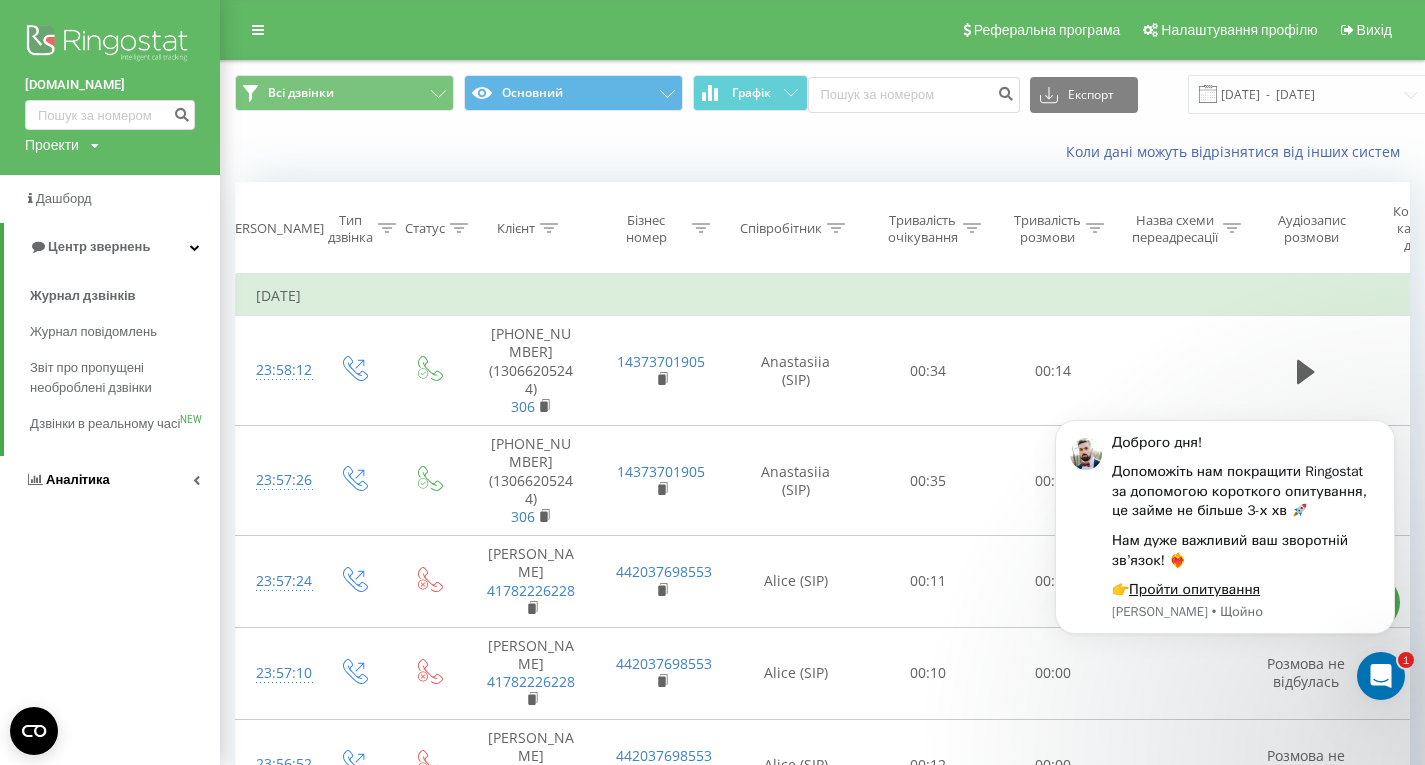 click on "Аналiтика" at bounding box center [110, 480] 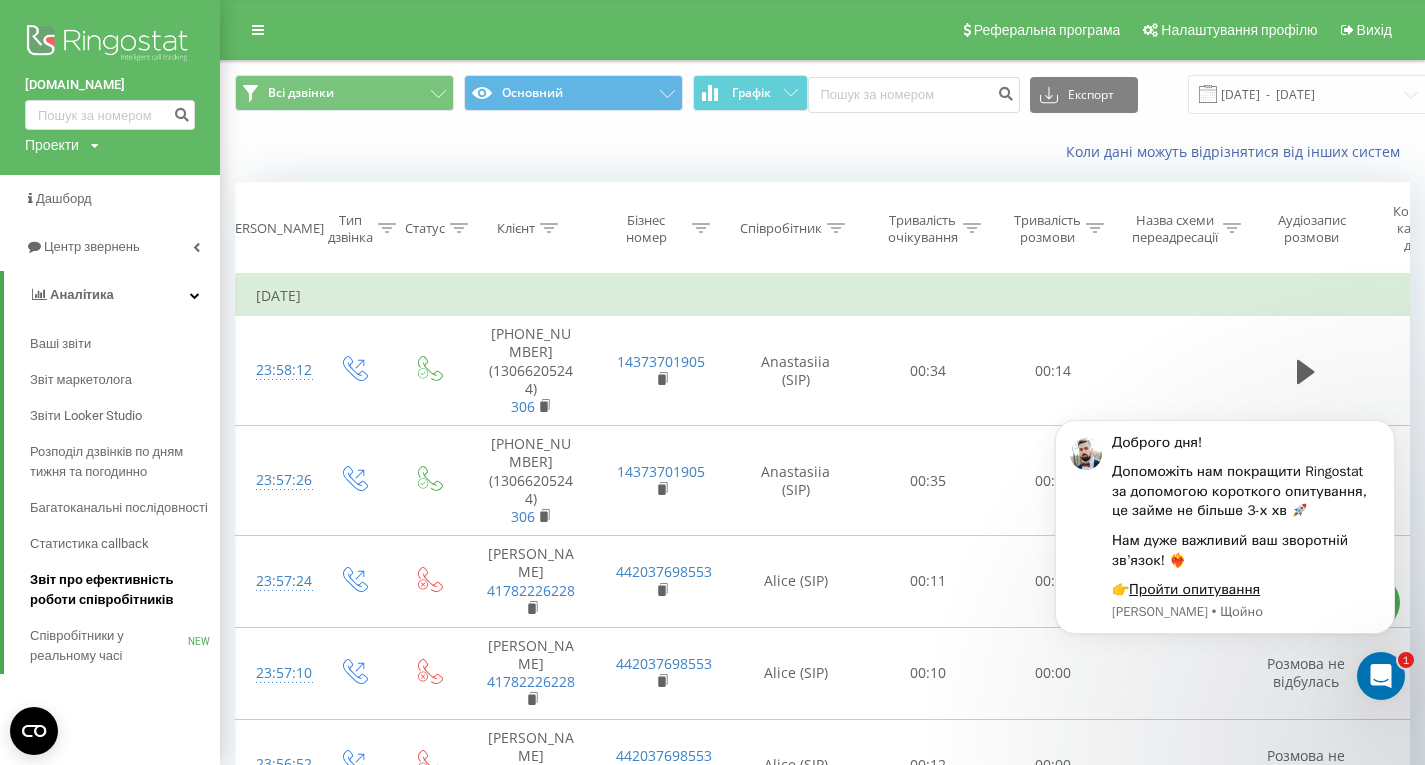 click on "Звіт про ефективність роботи співробітників" at bounding box center [120, 590] 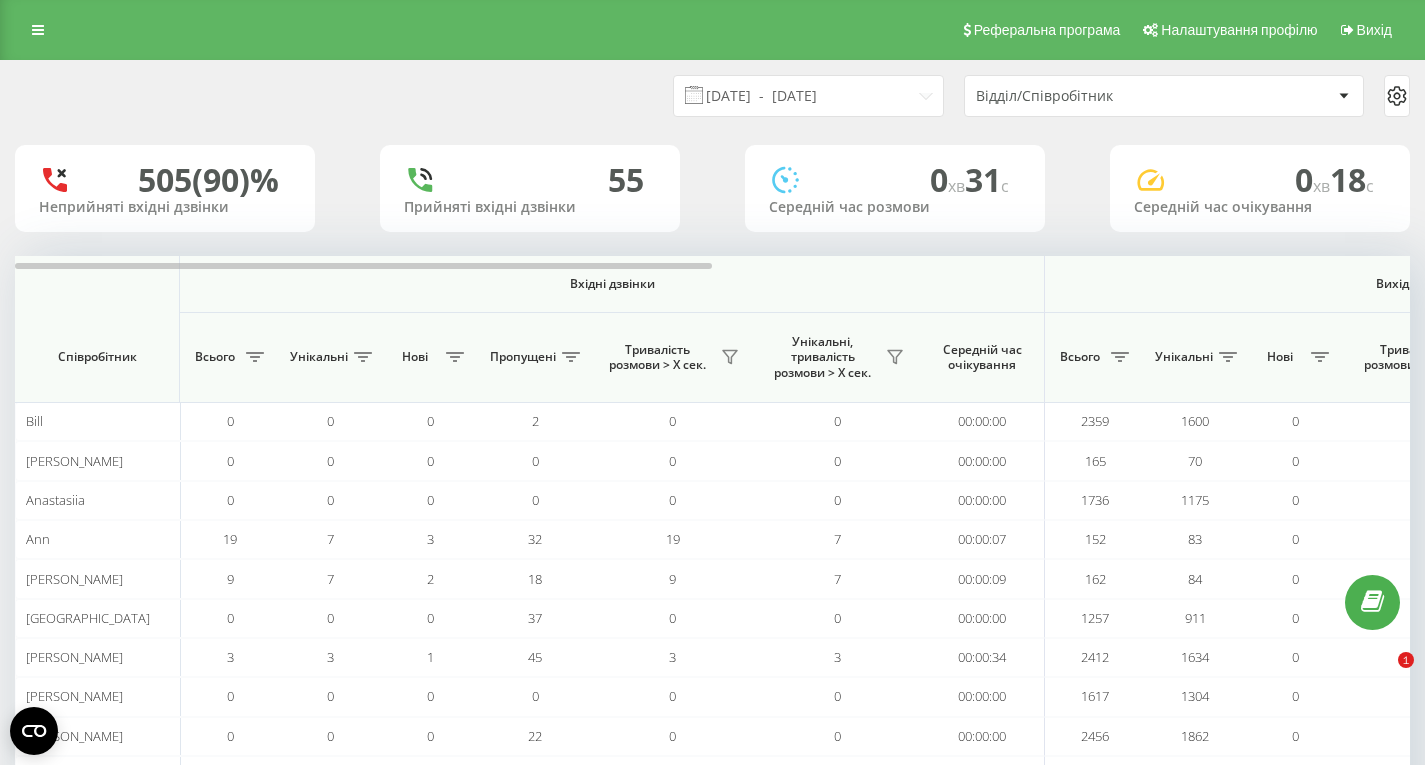 scroll, scrollTop: 0, scrollLeft: 0, axis: both 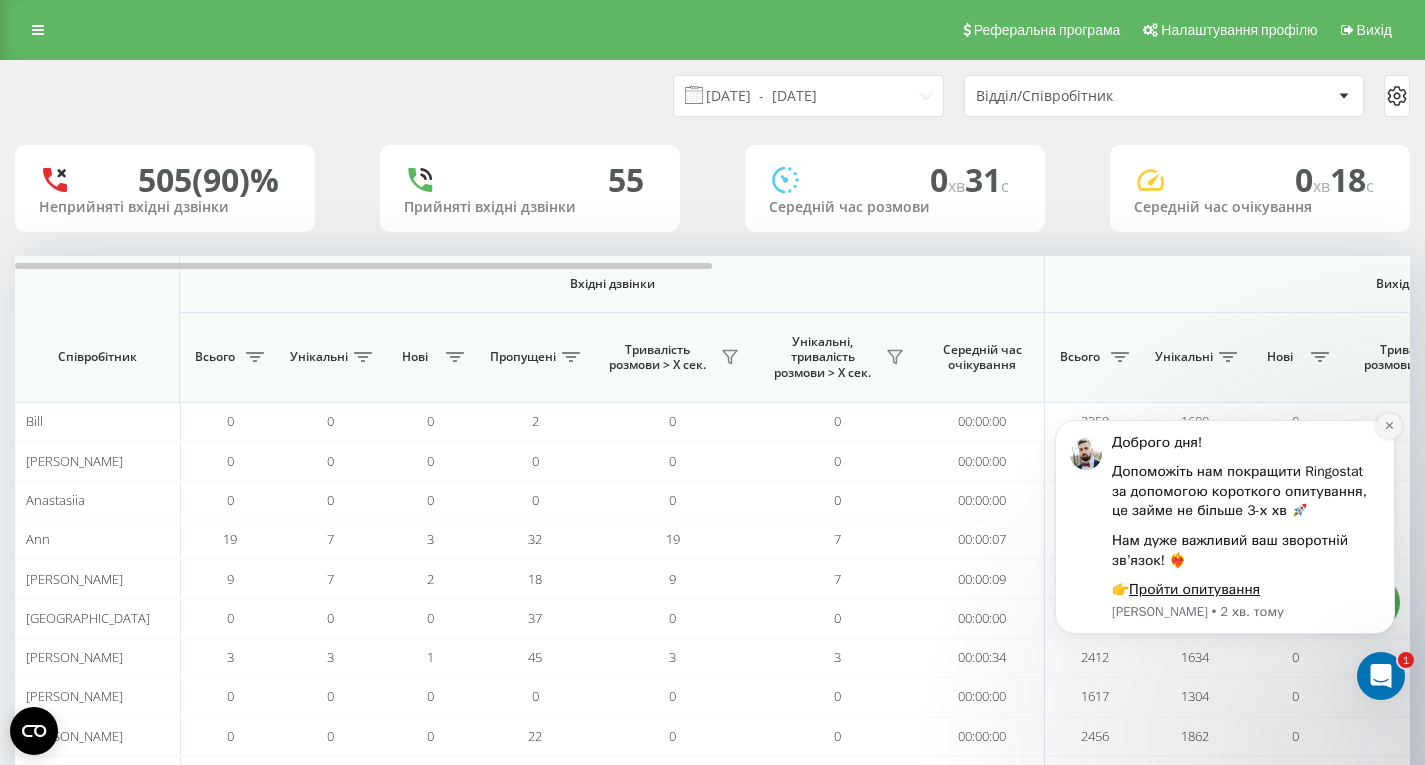 click 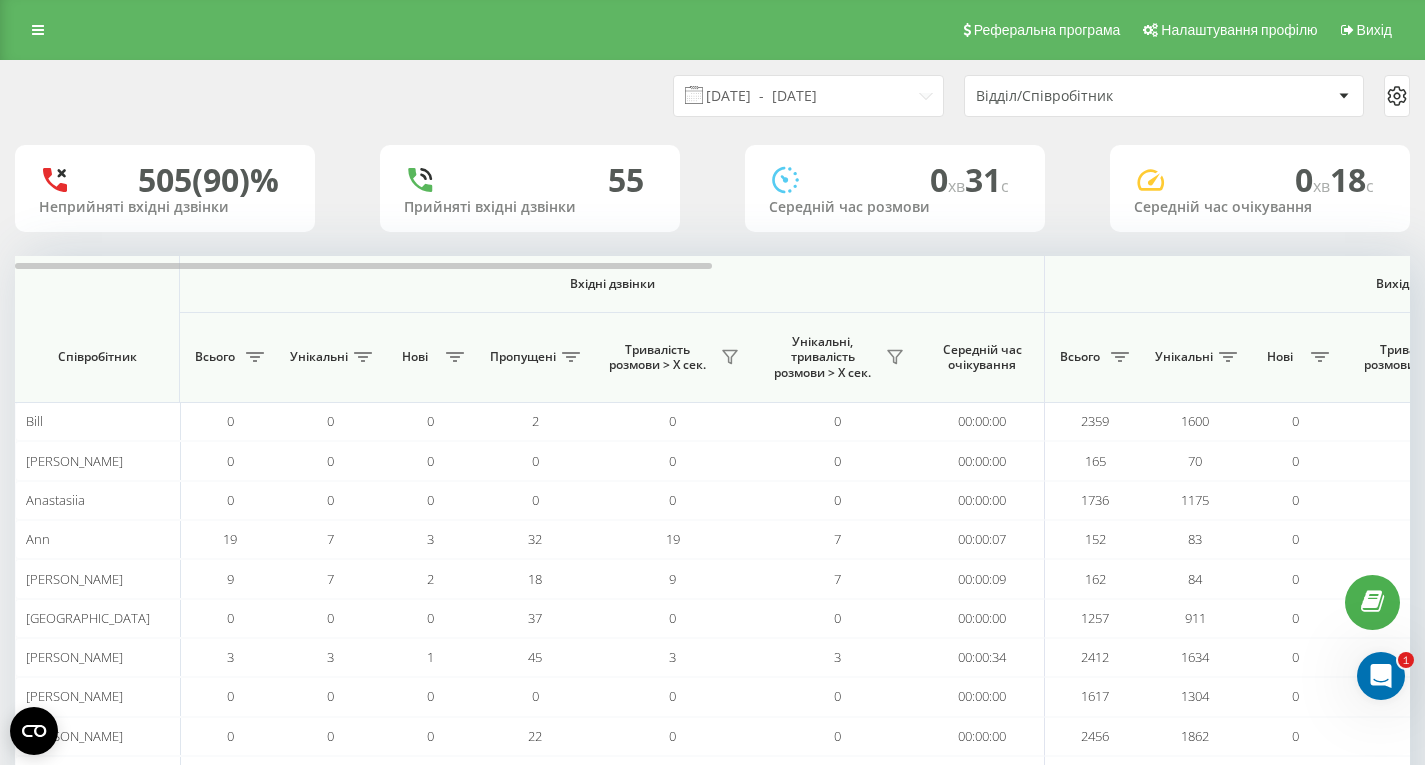 click on "13.06.2025  -  13.07.2025" at bounding box center (808, 96) 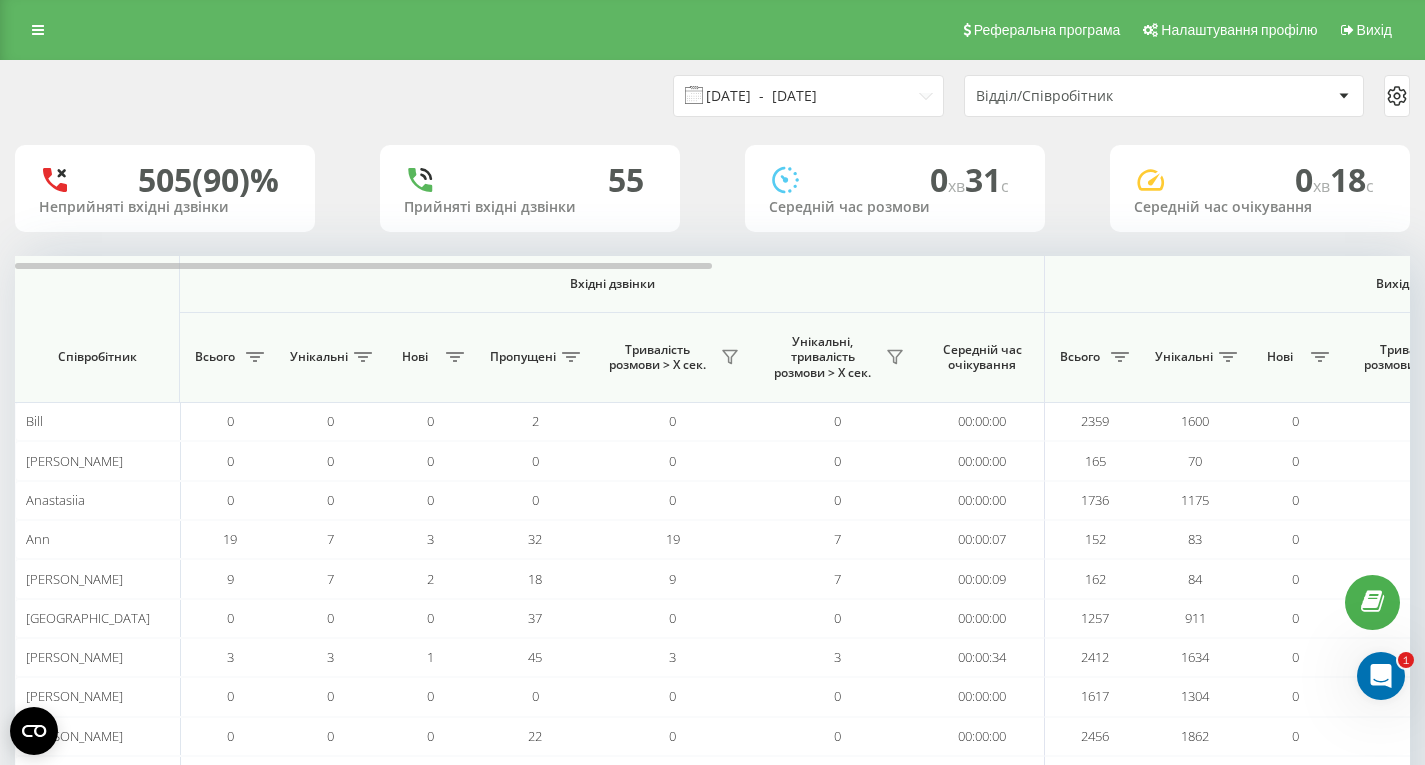 click on "13.06.2025  -  13.07.2025" at bounding box center [808, 96] 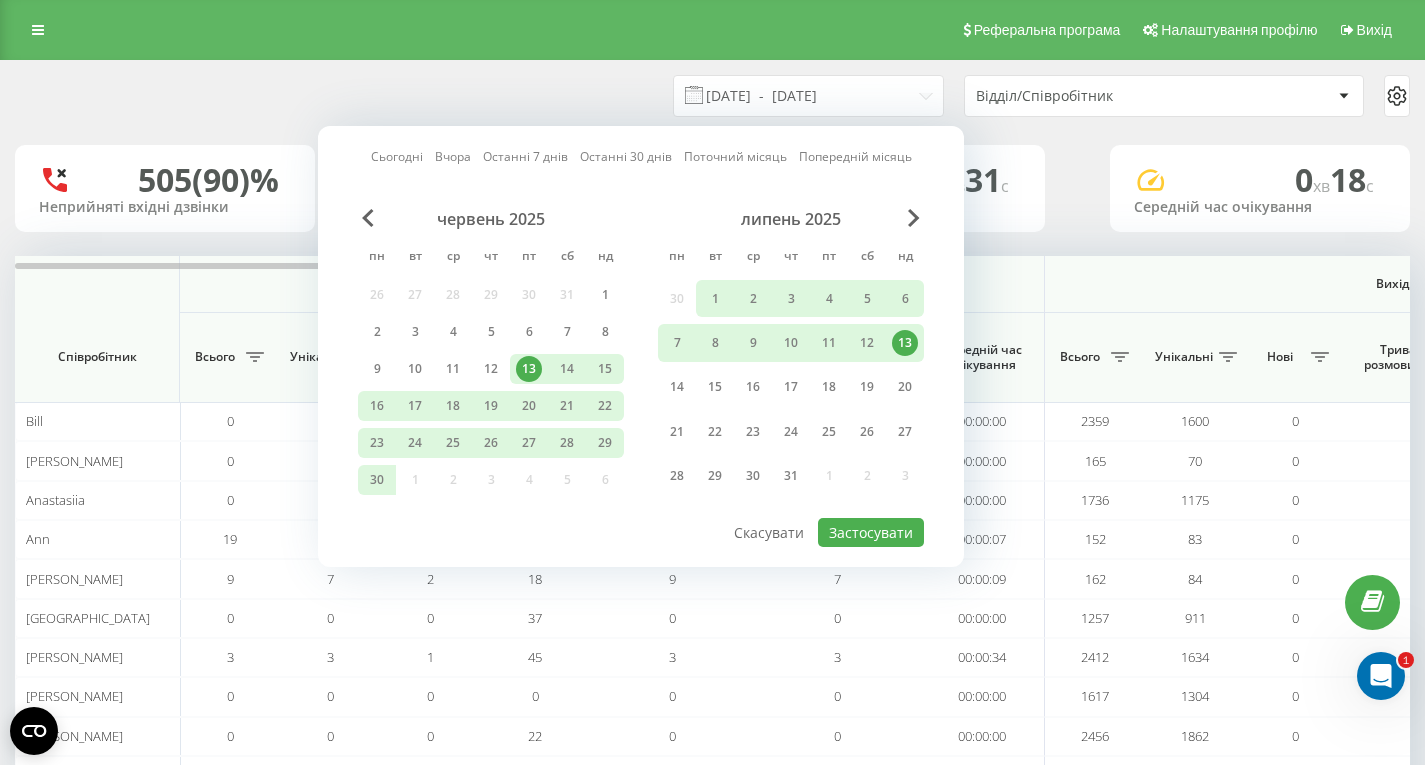click on "13" at bounding box center (905, 343) 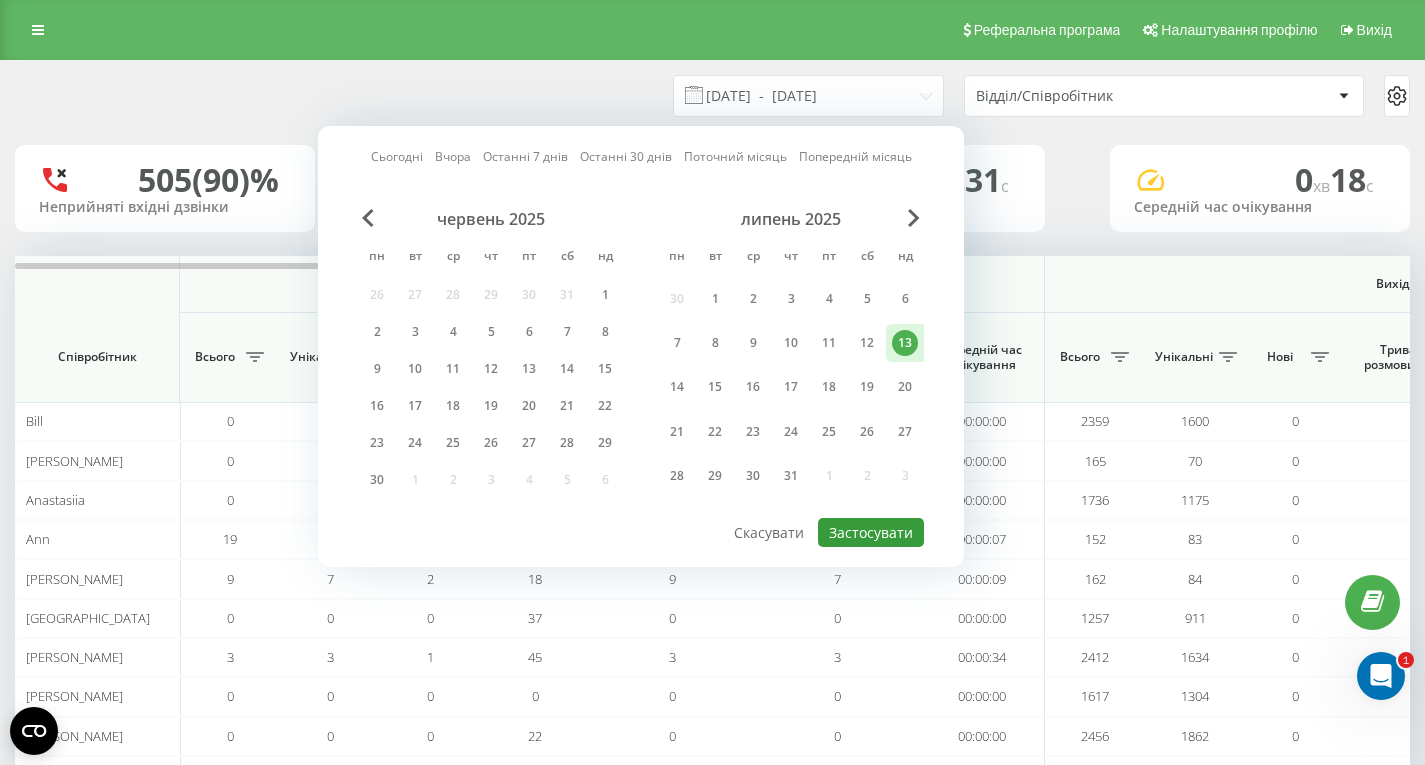 click on "Застосувати" at bounding box center (871, 532) 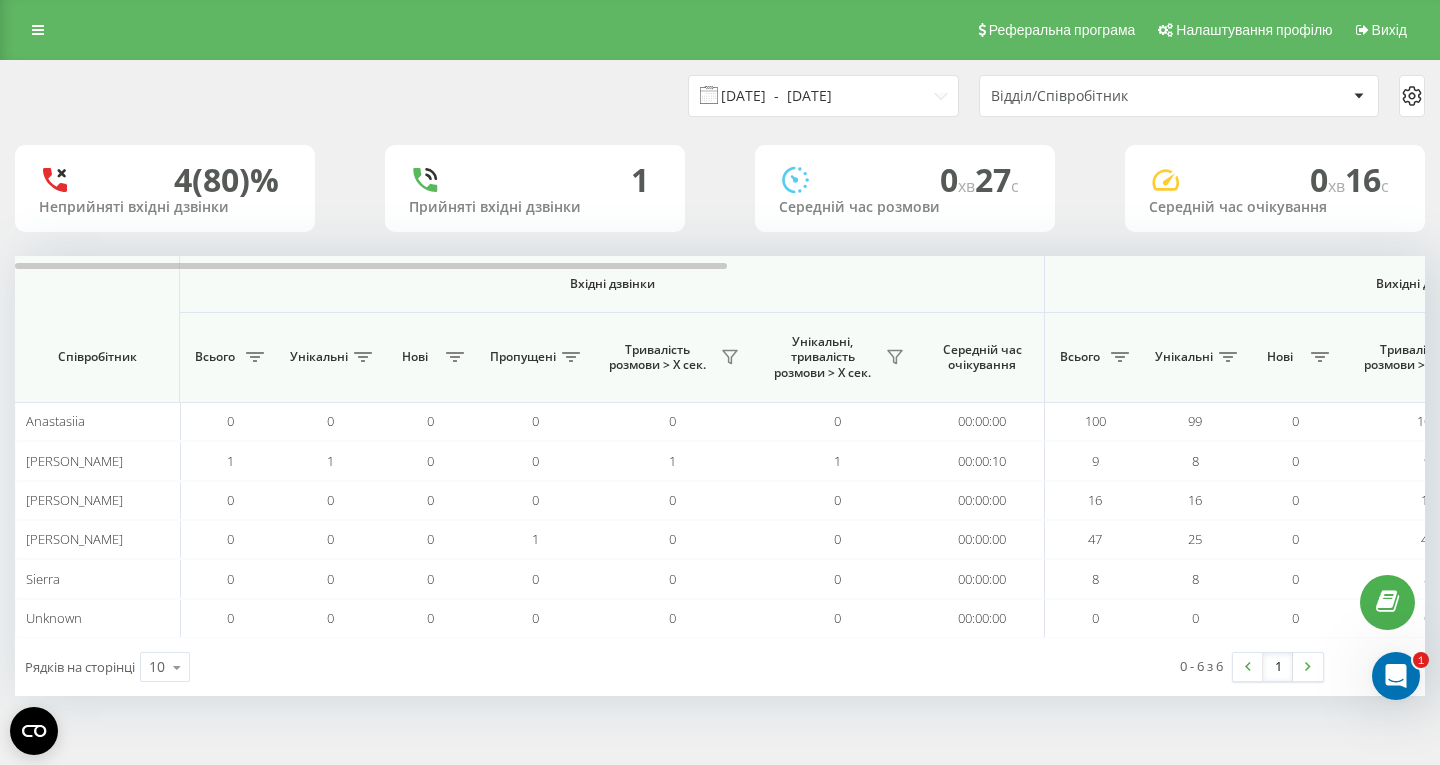 click on "13.07.2025  -  13.07.2025" at bounding box center [823, 96] 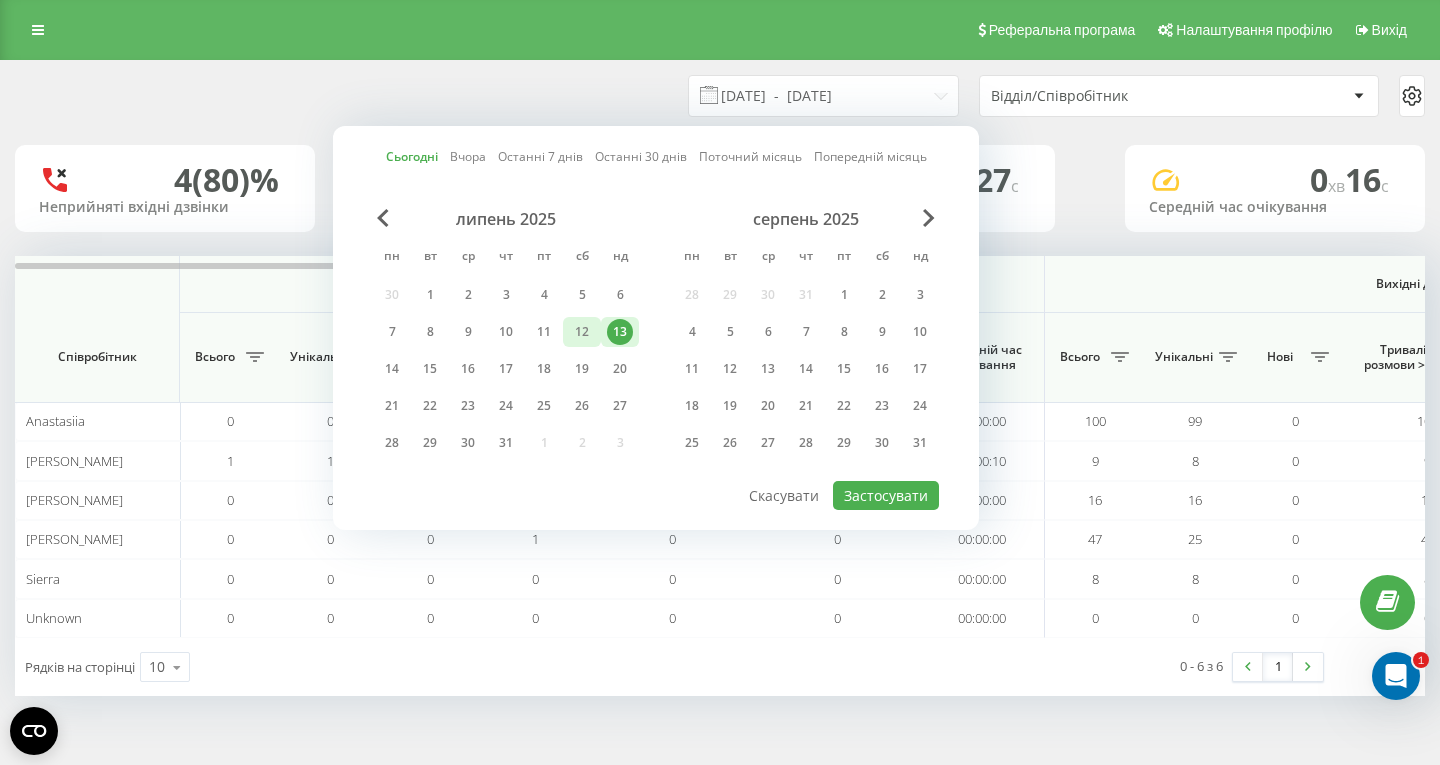click on "12" at bounding box center [582, 332] 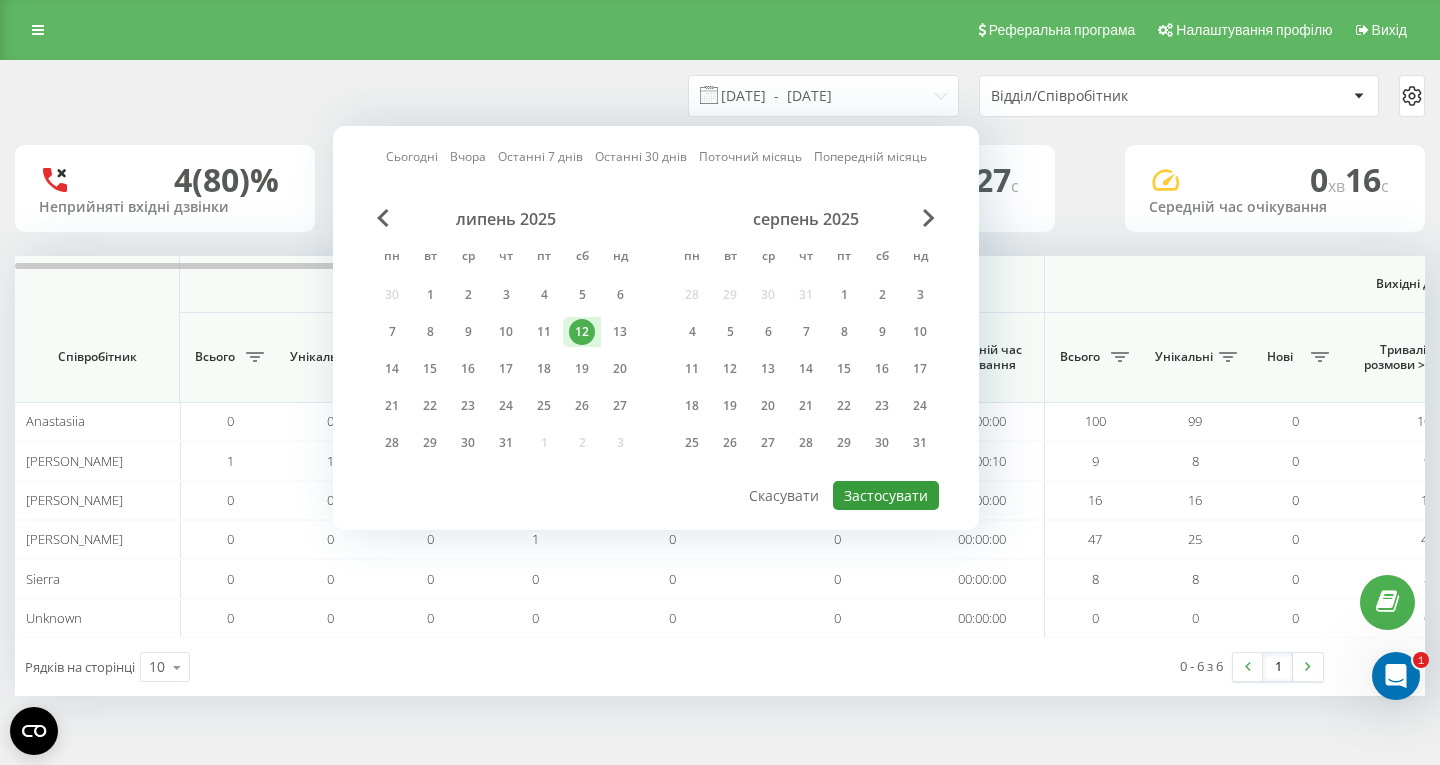 click on "Застосувати" at bounding box center [886, 495] 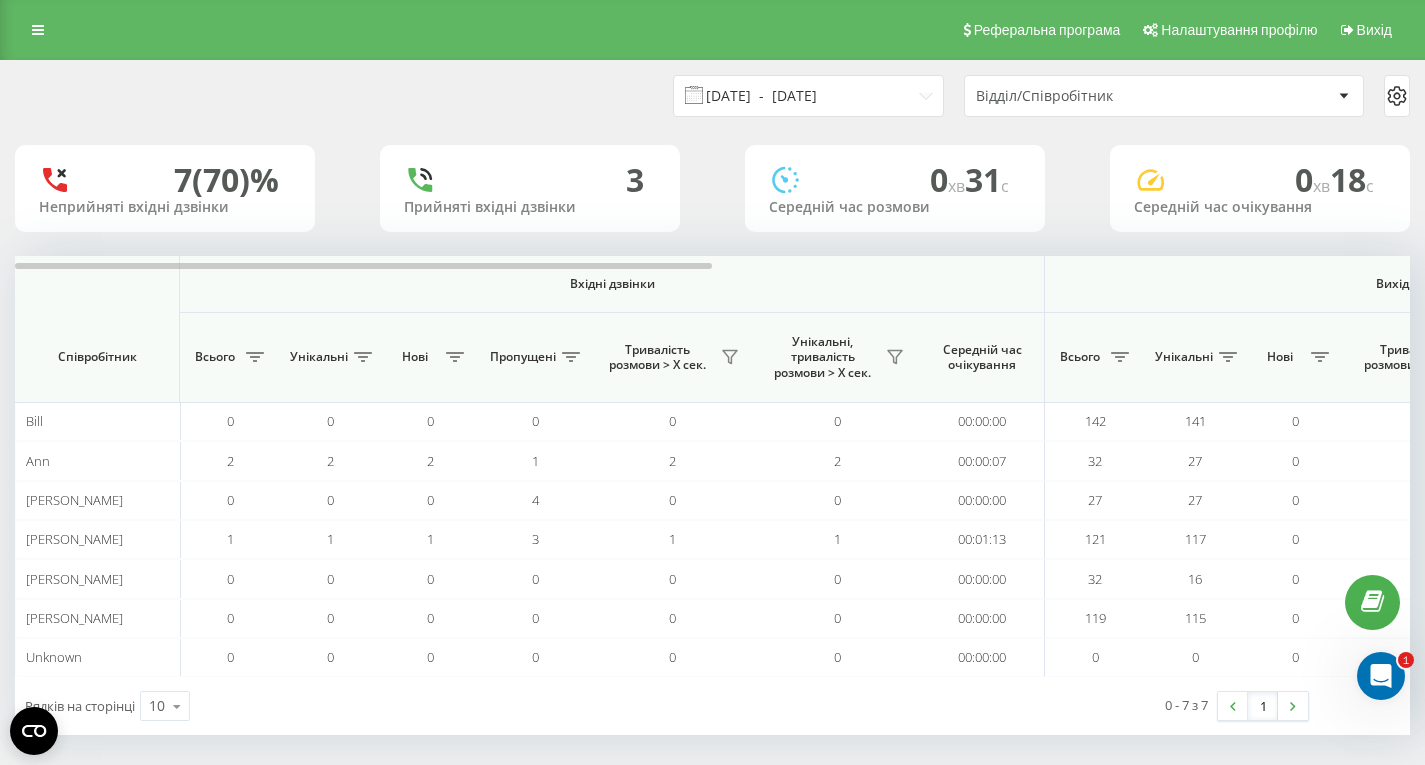 click on "12.07.2025  -  12.07.2025" at bounding box center [808, 96] 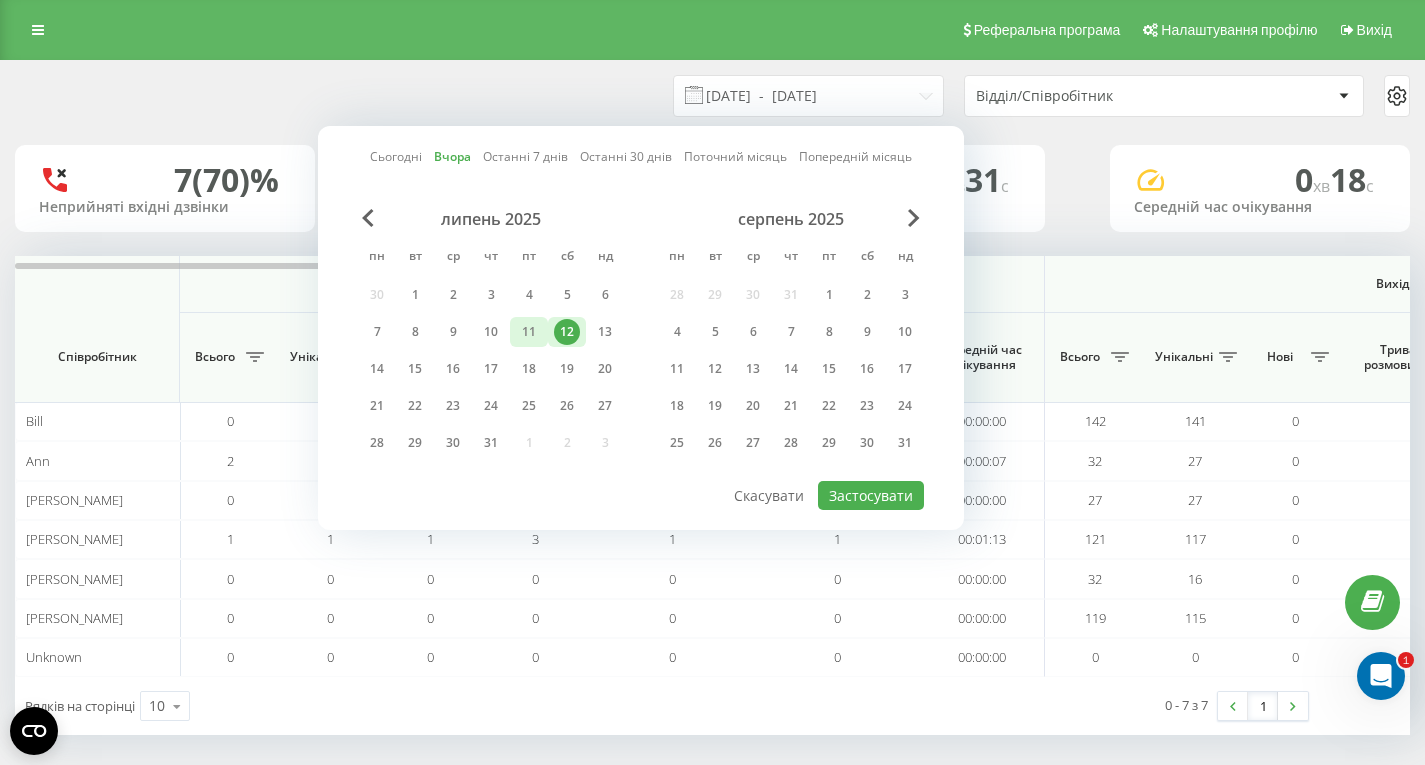 click on "11" at bounding box center (529, 332) 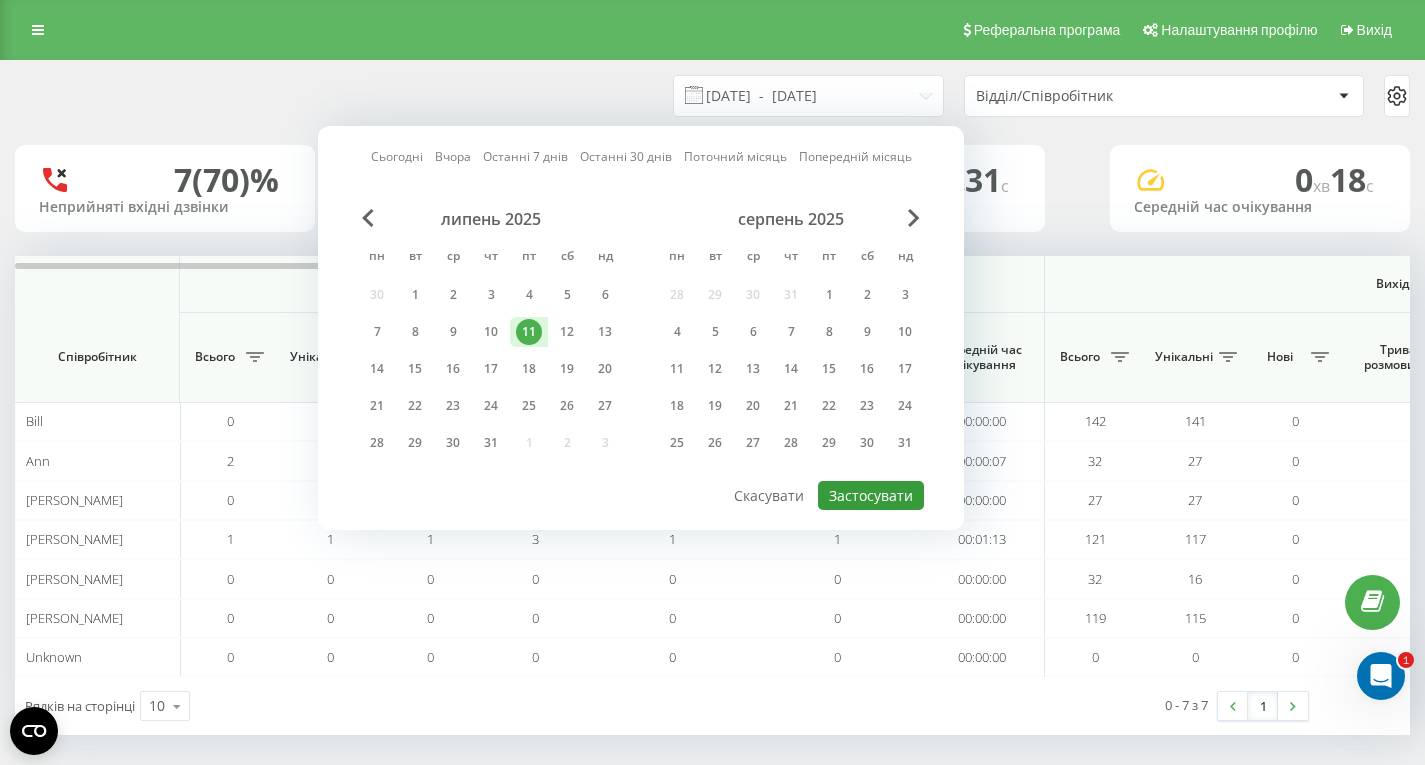 click on "Застосувати" at bounding box center (871, 495) 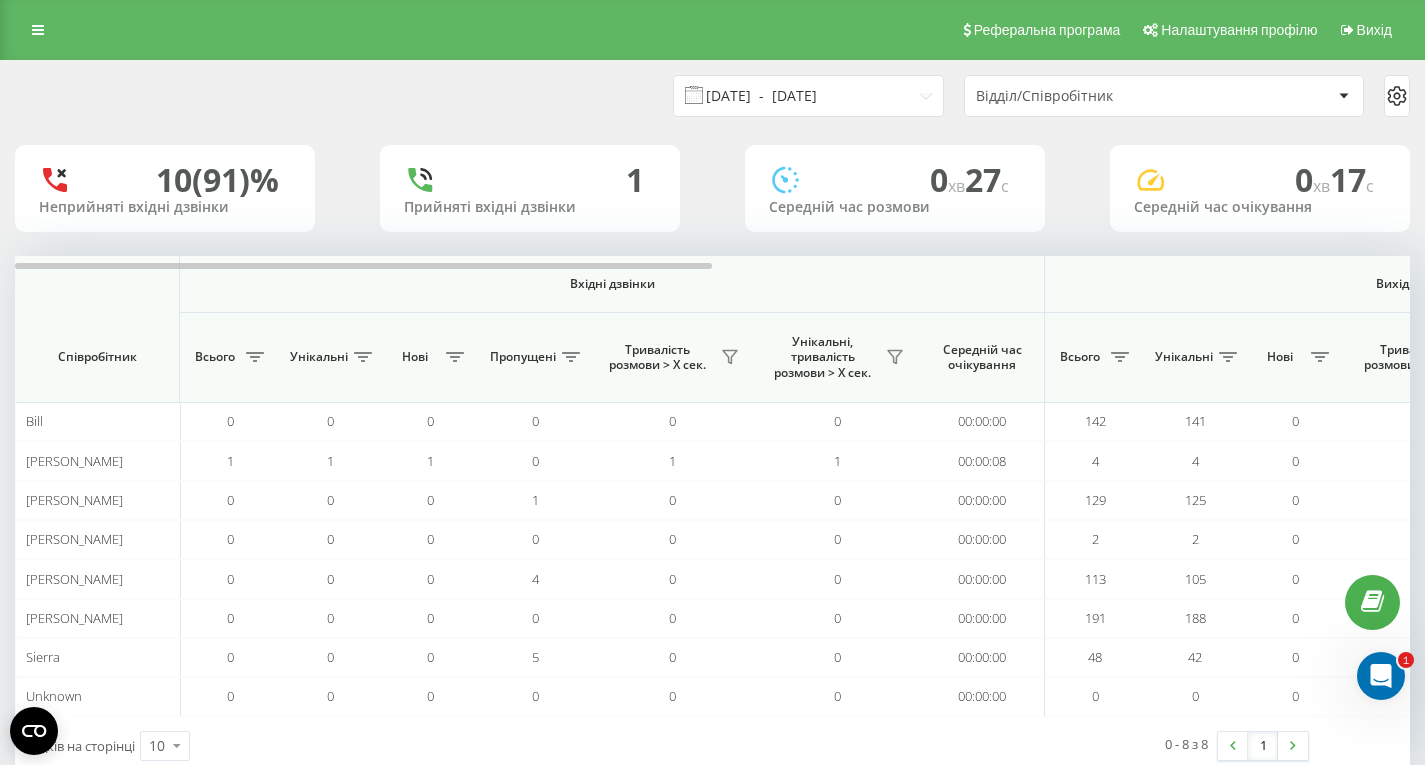 click on "11.07.2025  -  11.07.2025" at bounding box center [808, 96] 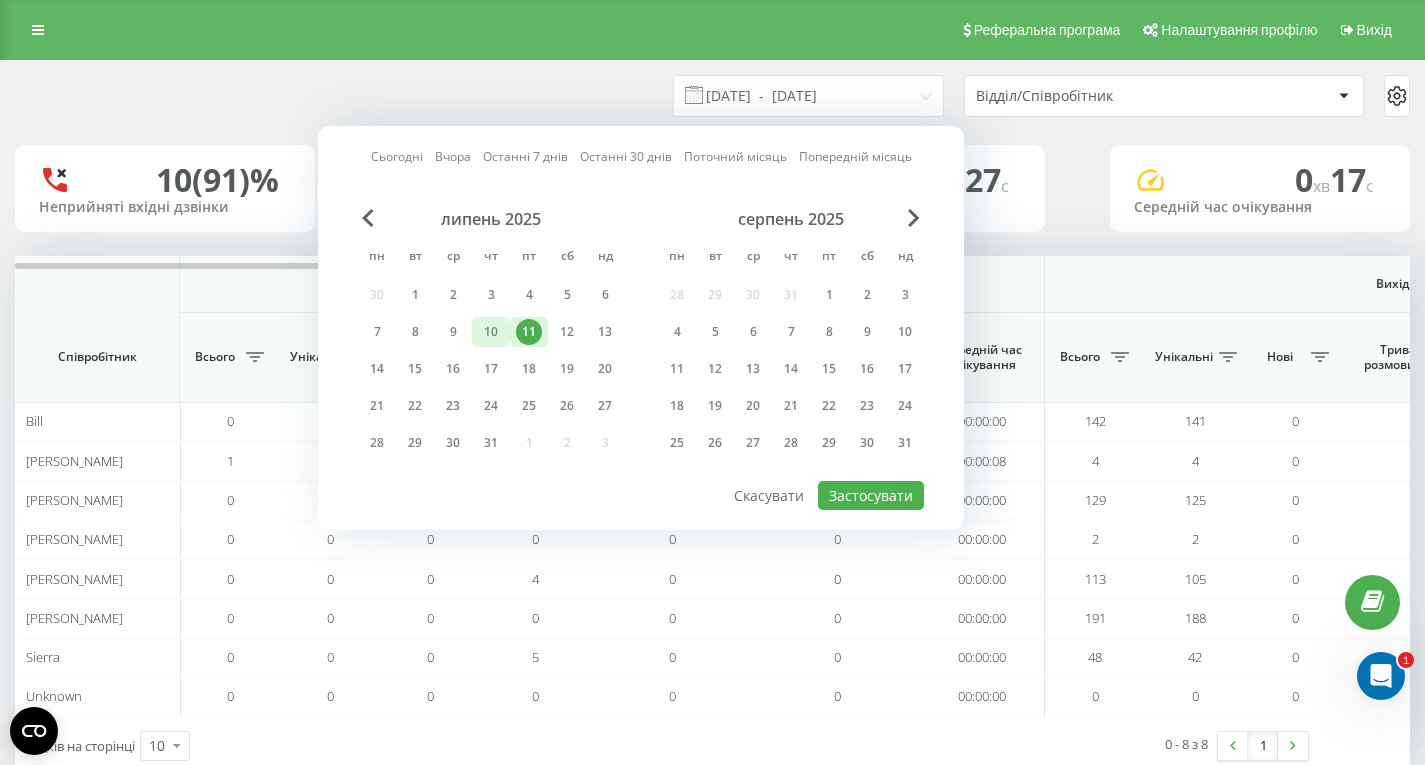 click on "10" at bounding box center [491, 332] 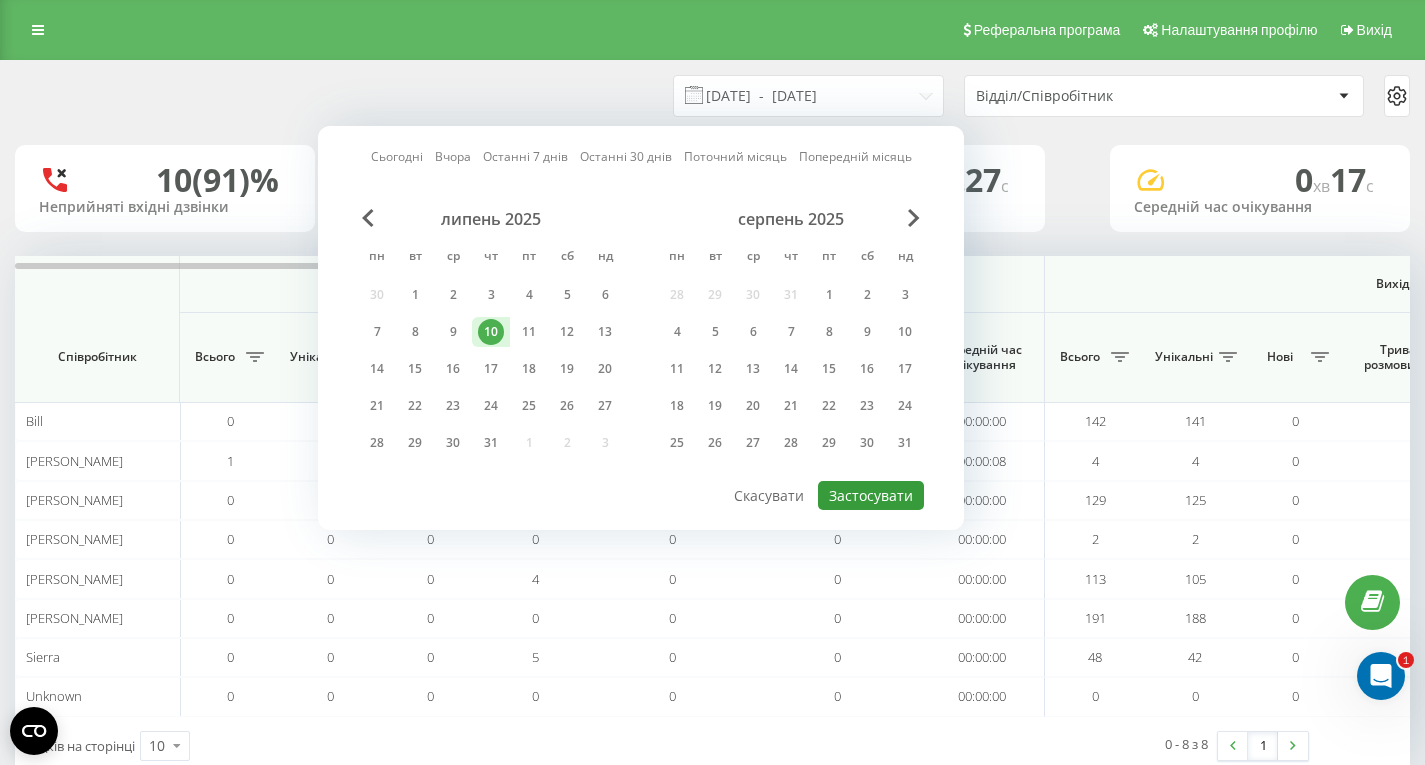 click on "Застосувати" at bounding box center [871, 495] 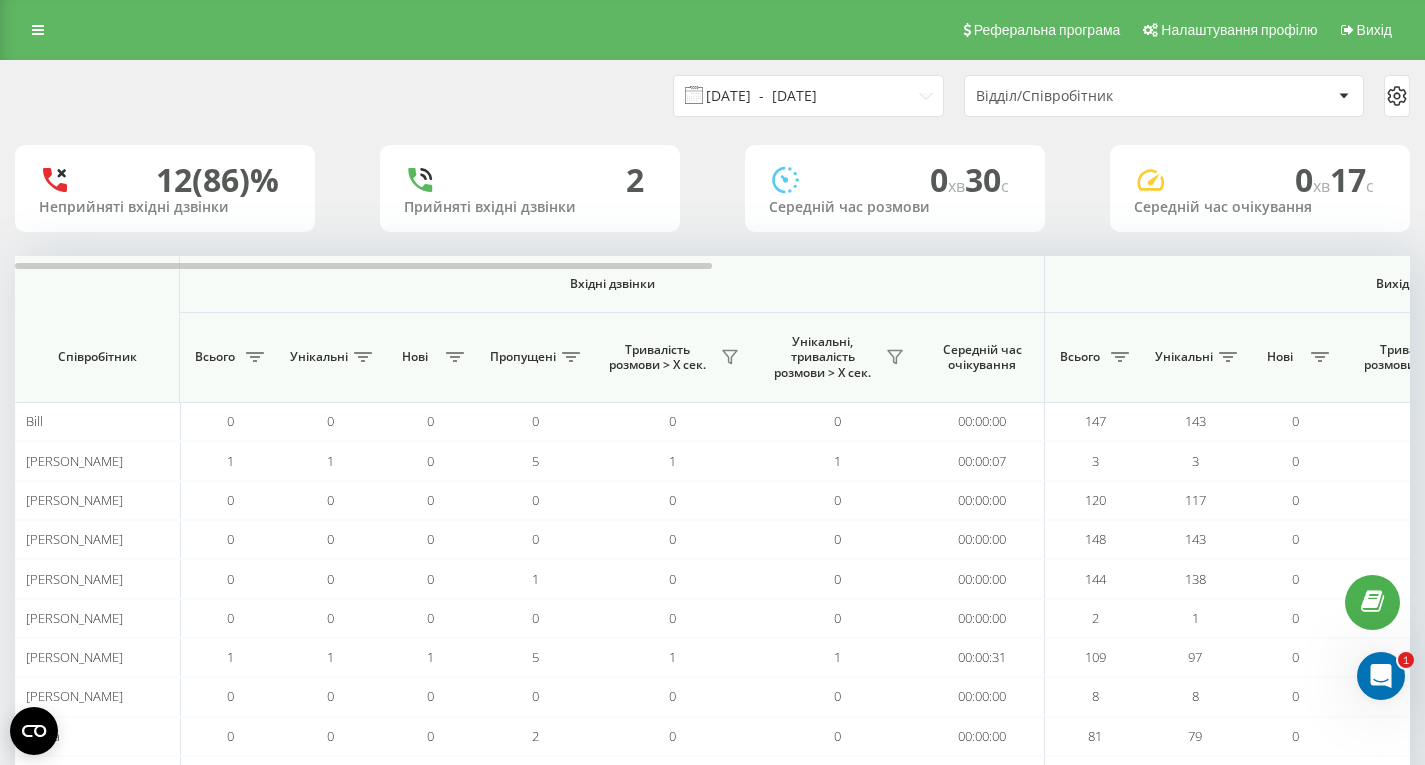 click on "10.07.2025  -  10.07.2025" at bounding box center (808, 96) 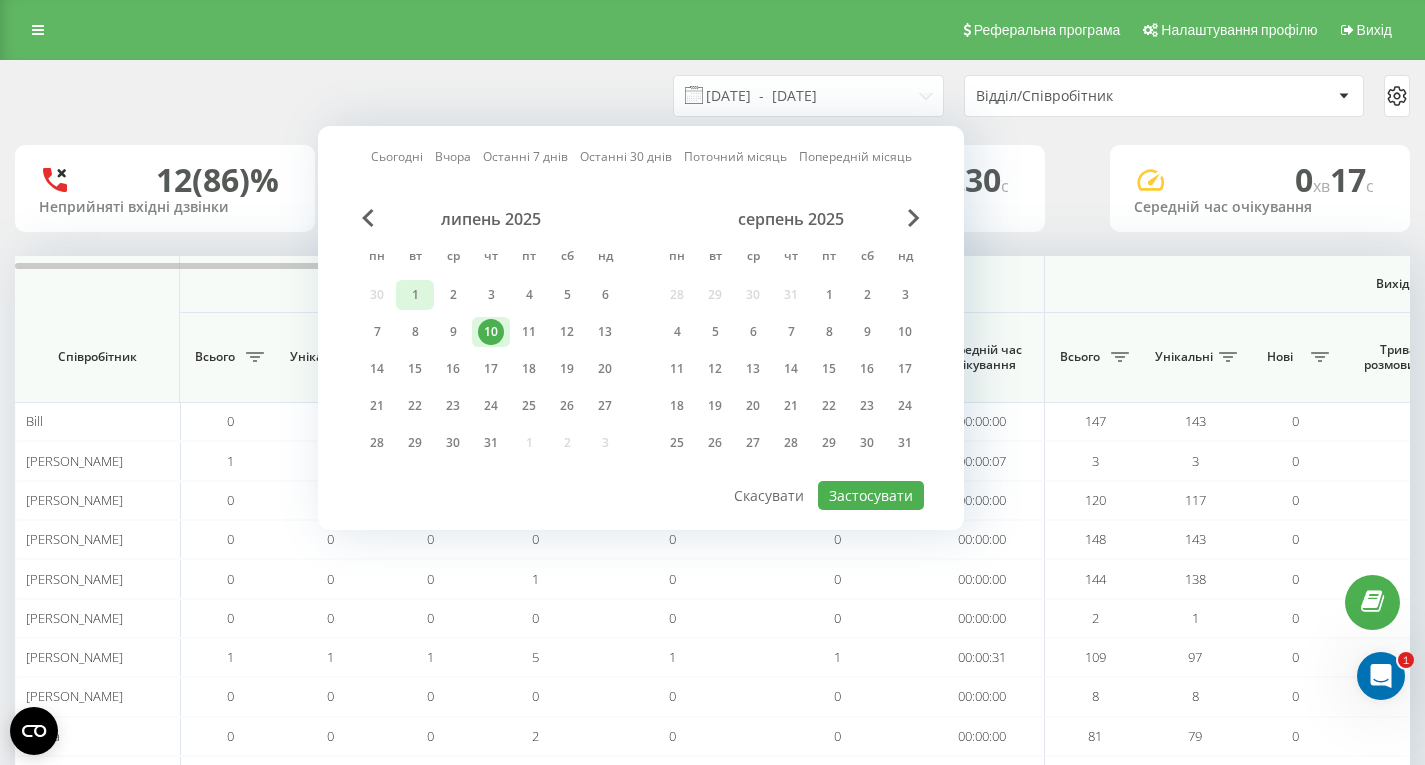 click on "1" at bounding box center [415, 295] 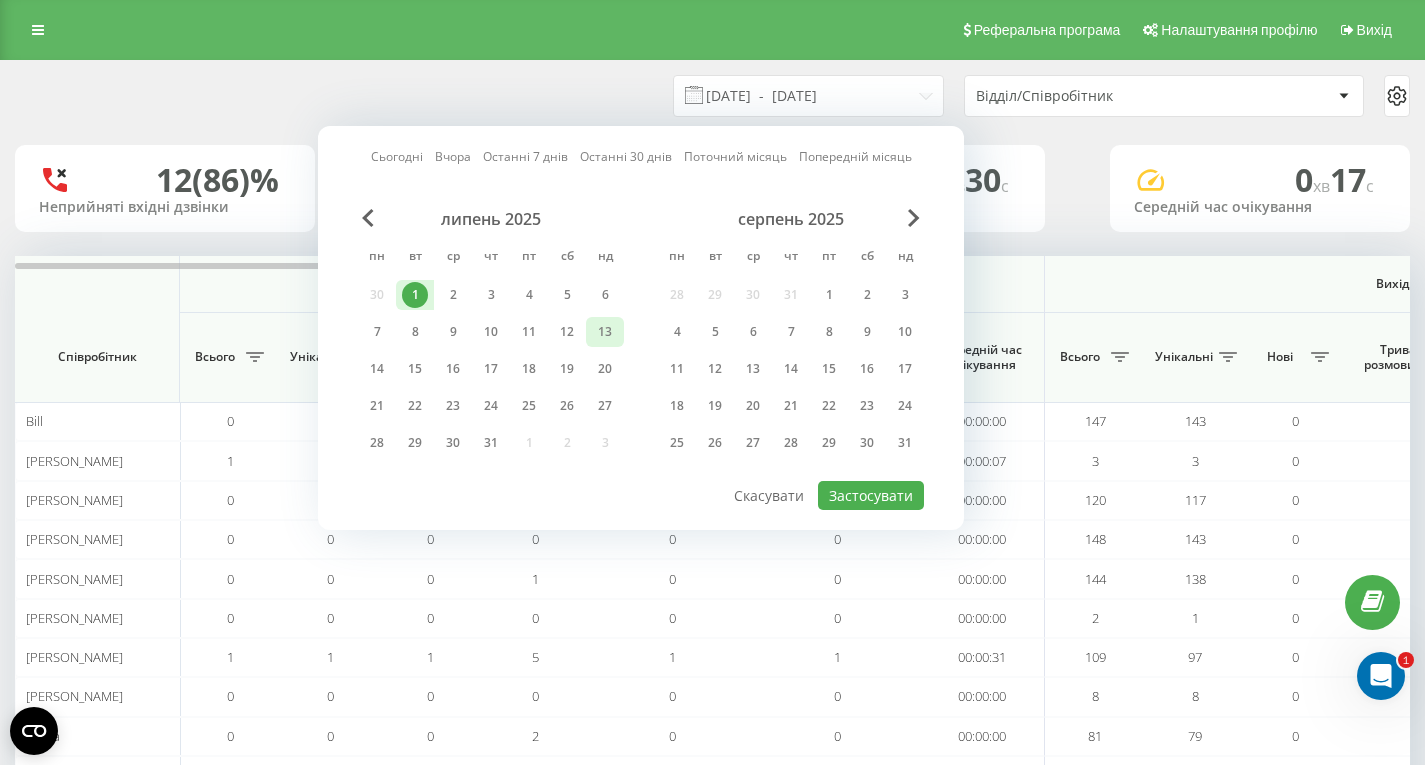 click on "13" at bounding box center (605, 332) 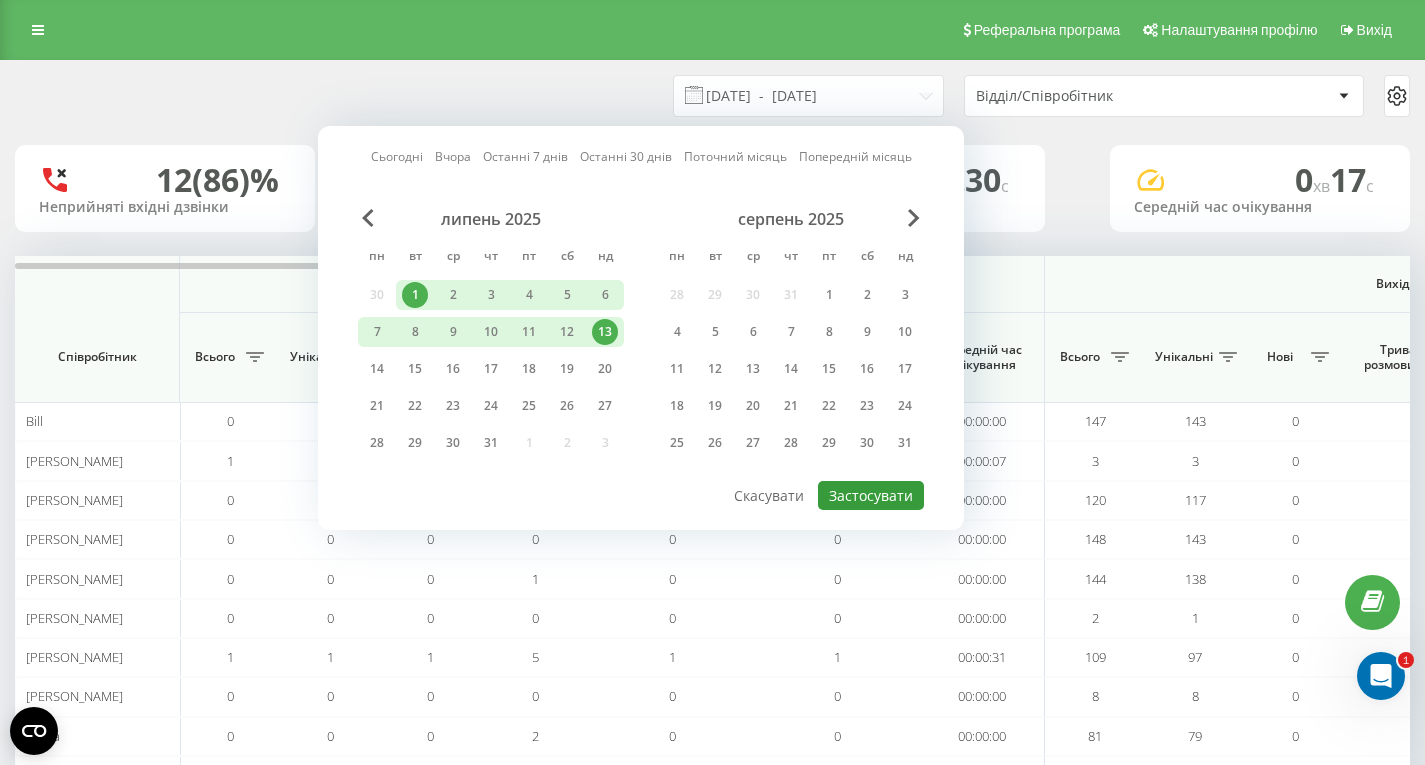 click on "Застосувати" at bounding box center (871, 495) 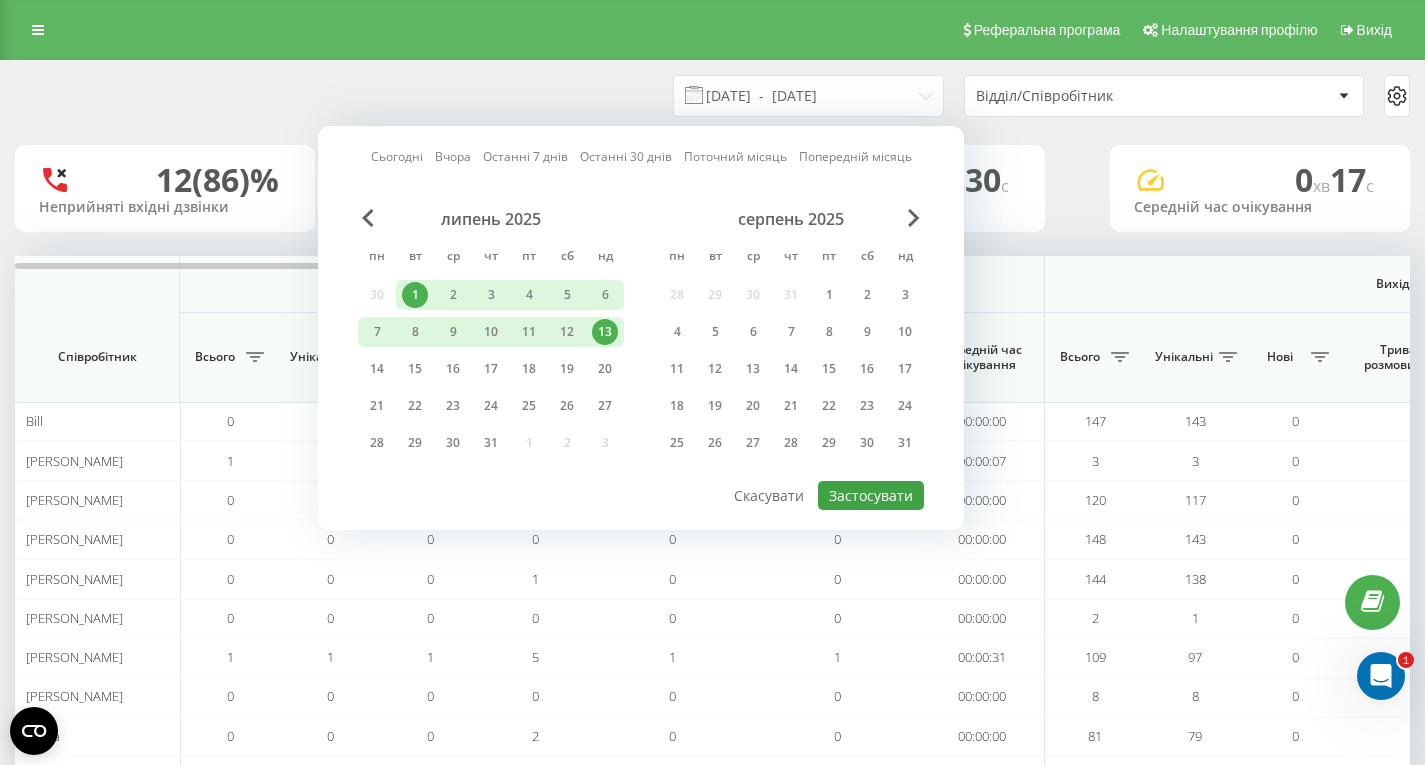 type on "01.07.2025  -  13.07.2025" 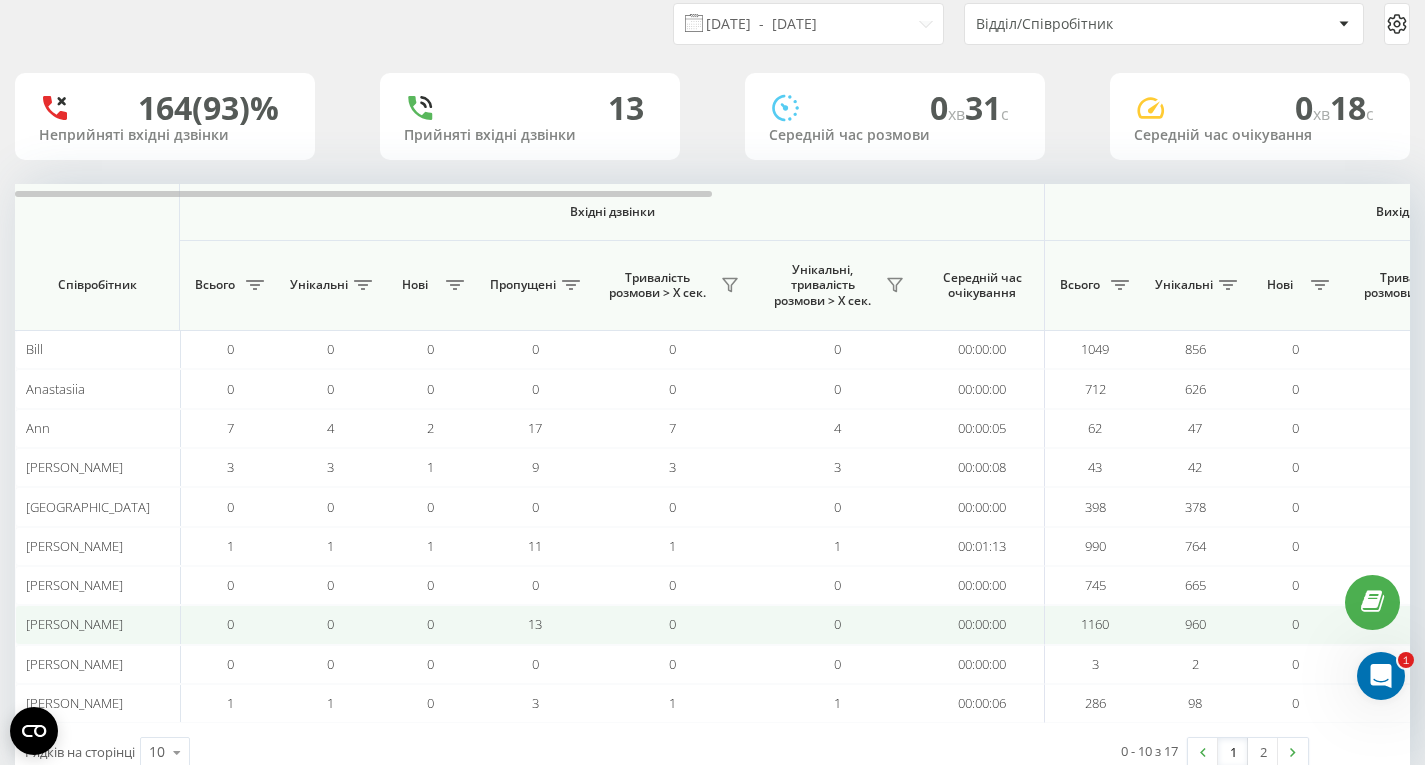 scroll, scrollTop: 128, scrollLeft: 0, axis: vertical 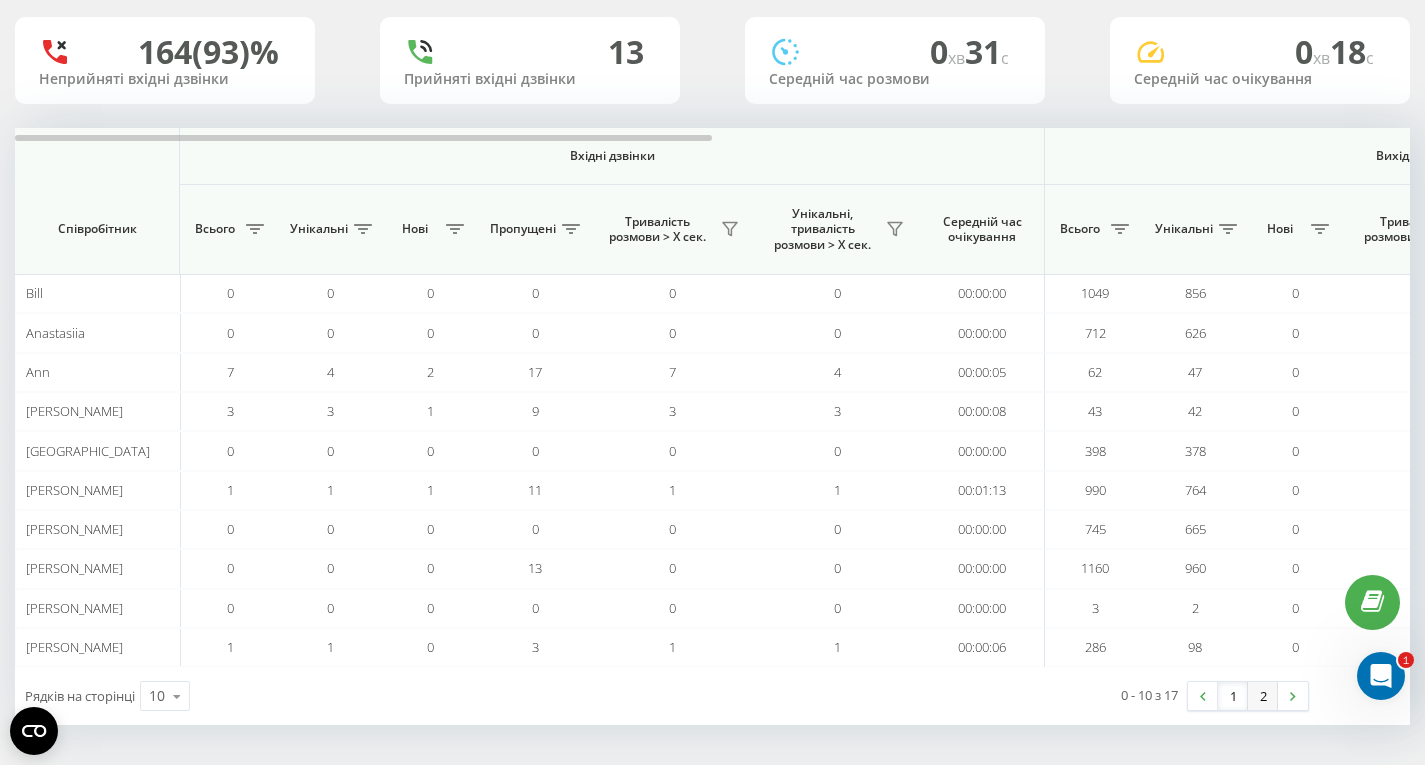 click on "2" at bounding box center (1263, 696) 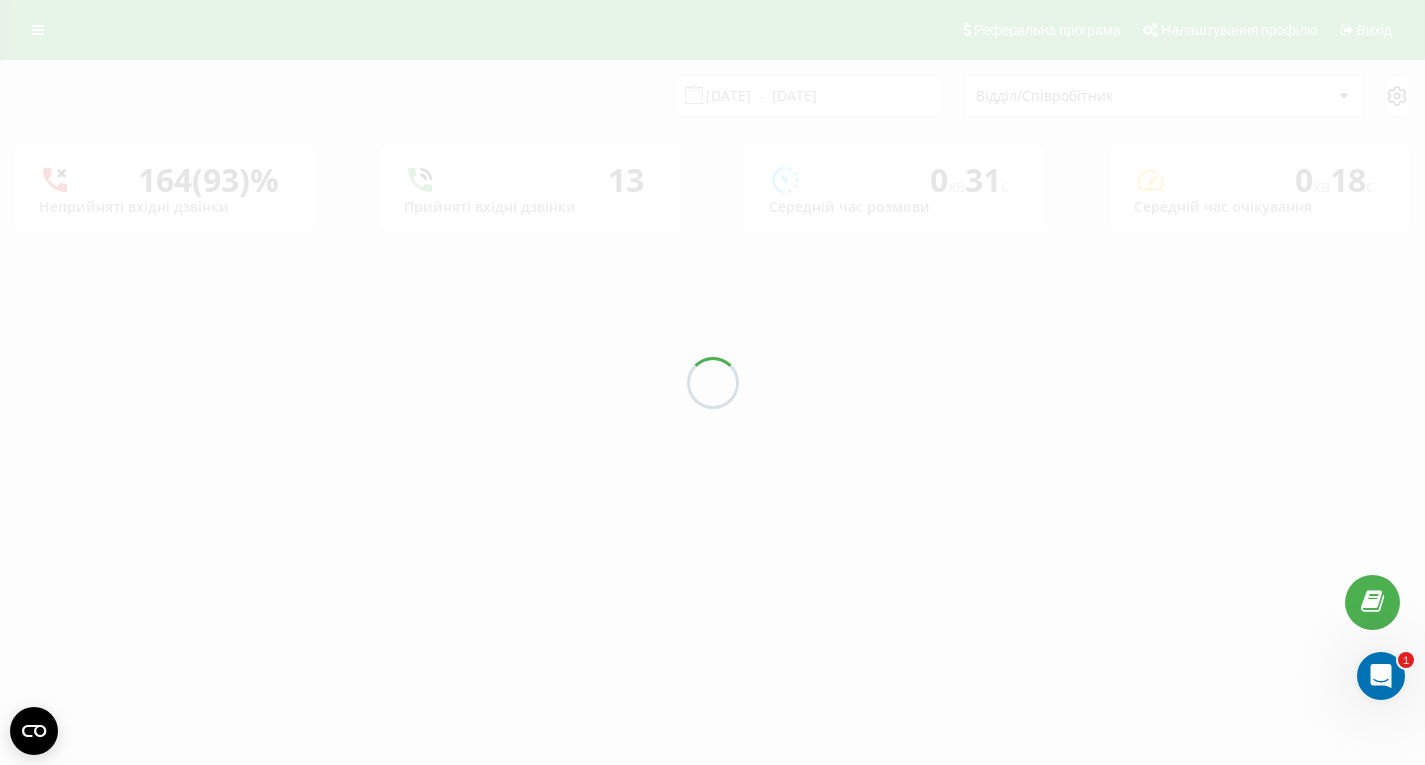scroll, scrollTop: 0, scrollLeft: 0, axis: both 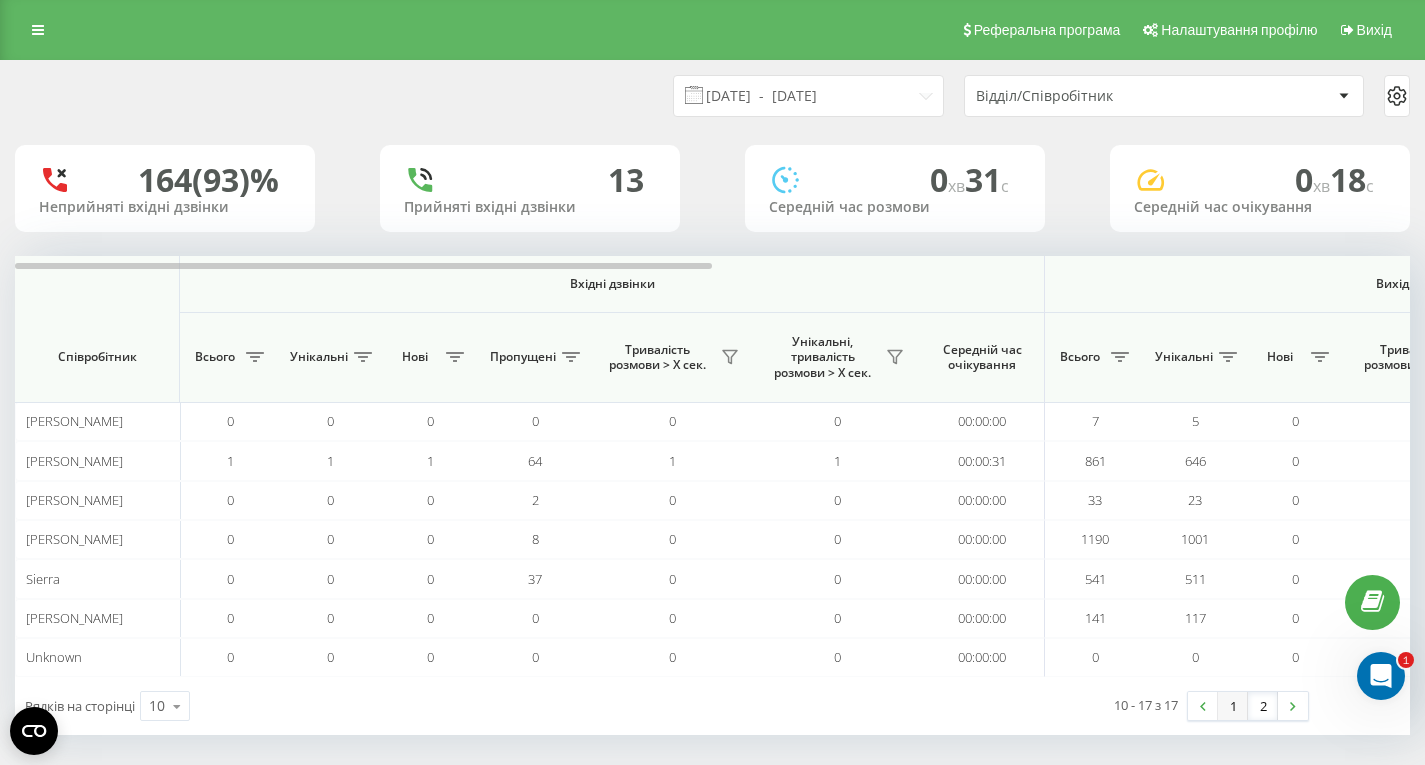 click on "1" at bounding box center [1233, 706] 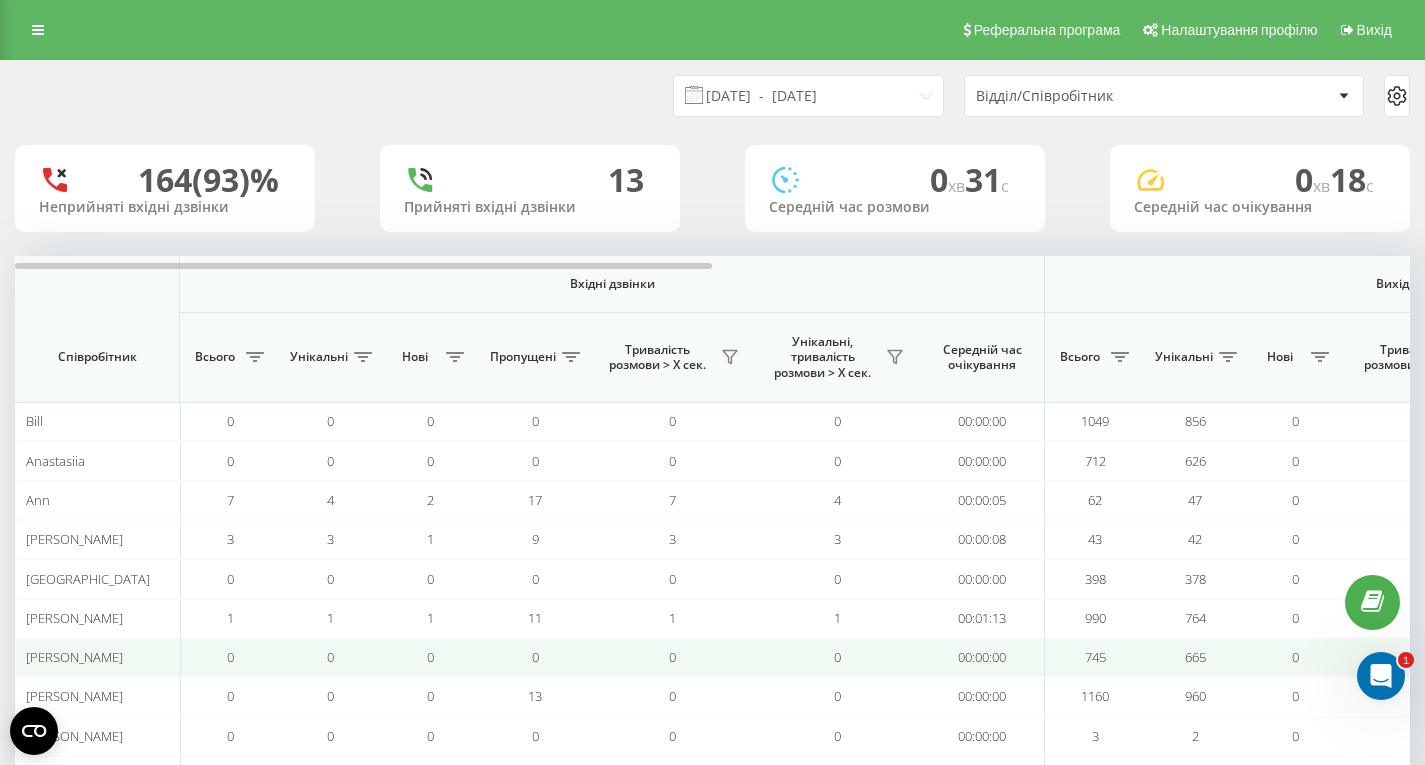 scroll, scrollTop: 128, scrollLeft: 0, axis: vertical 